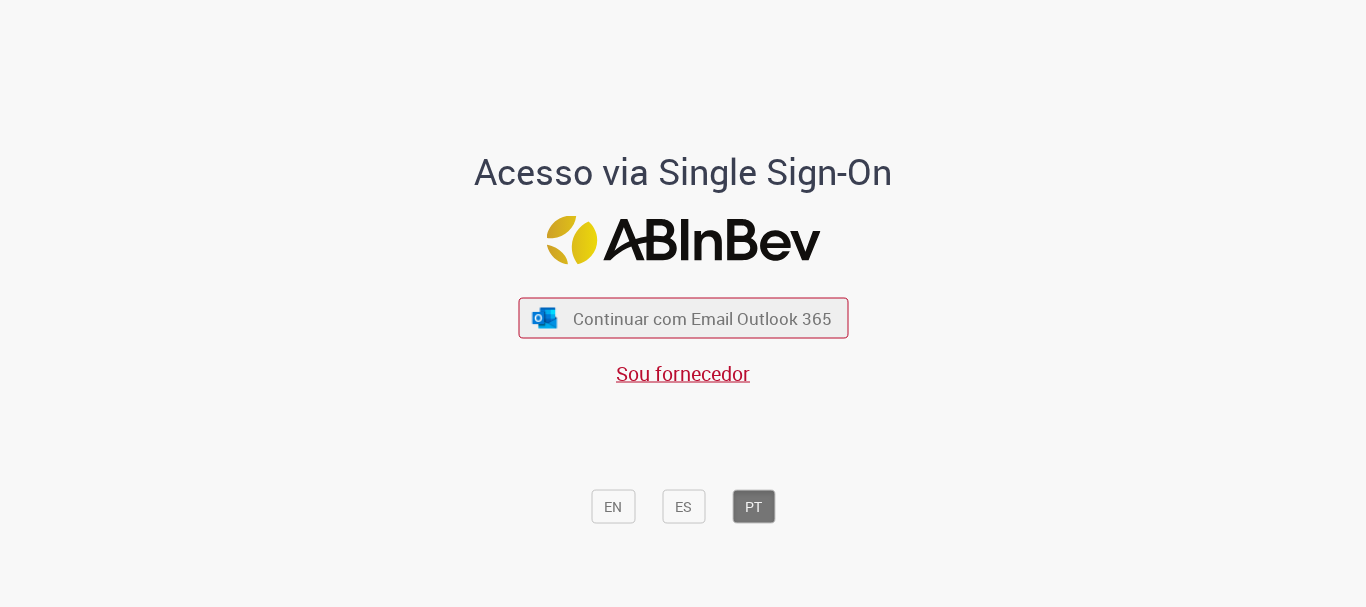 scroll, scrollTop: 0, scrollLeft: 0, axis: both 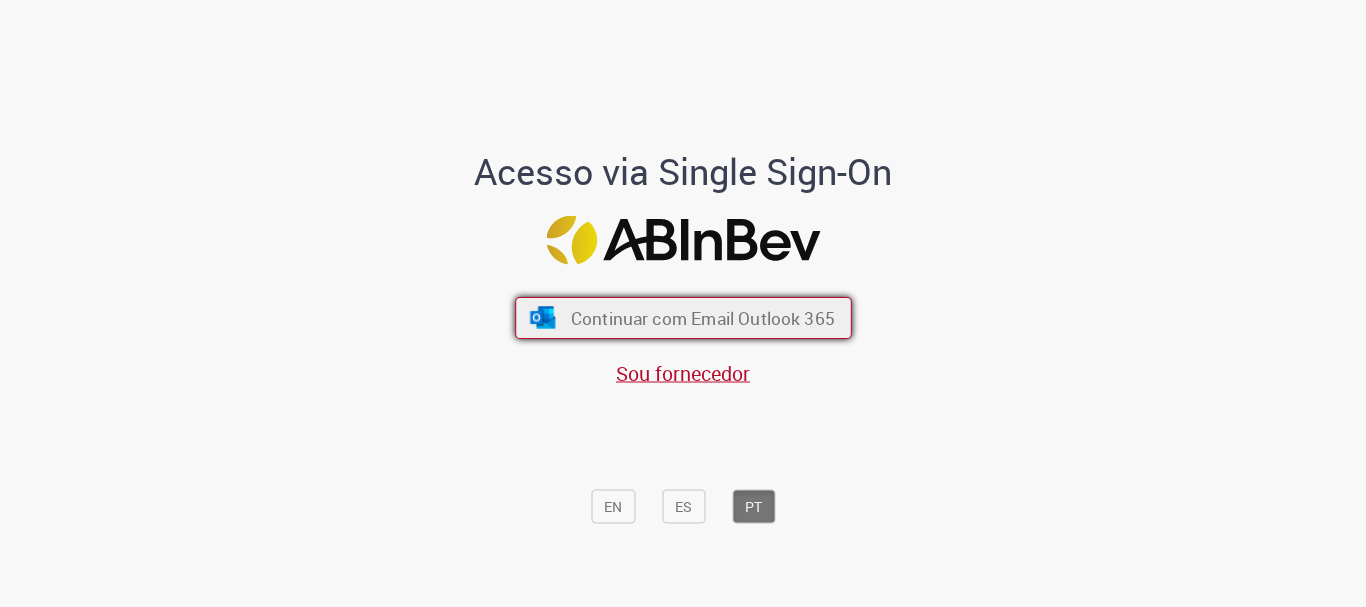 click on "Continuar com Email Outlook 365" at bounding box center (702, 318) 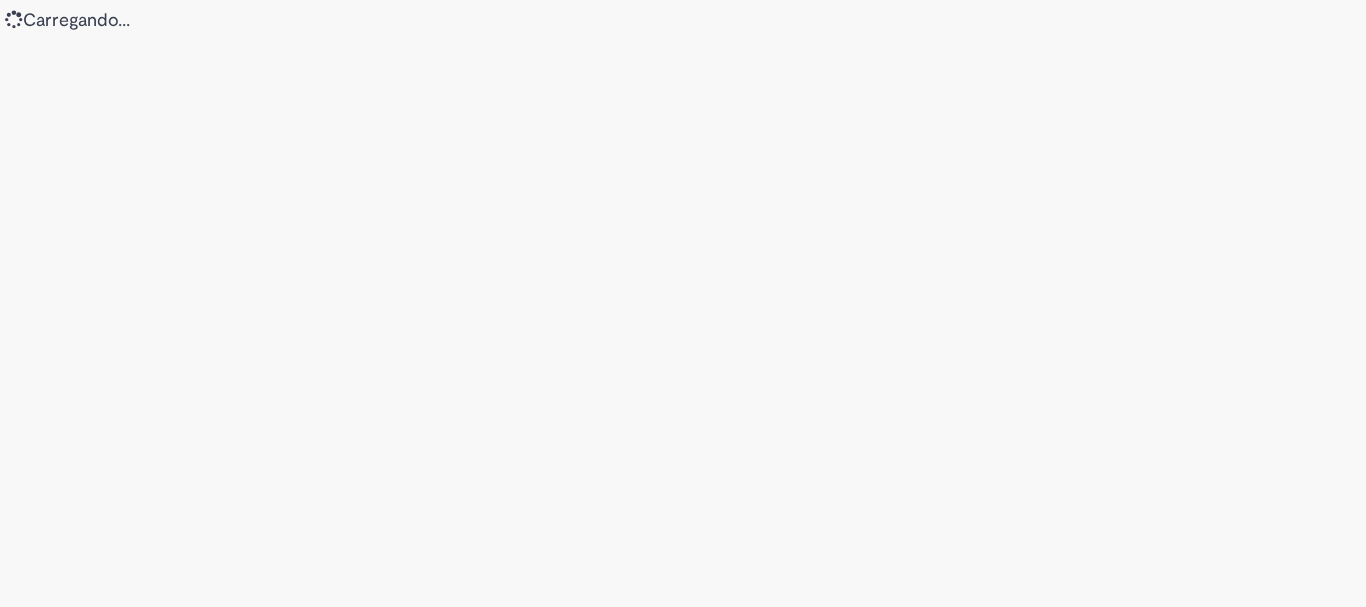 scroll, scrollTop: 0, scrollLeft: 0, axis: both 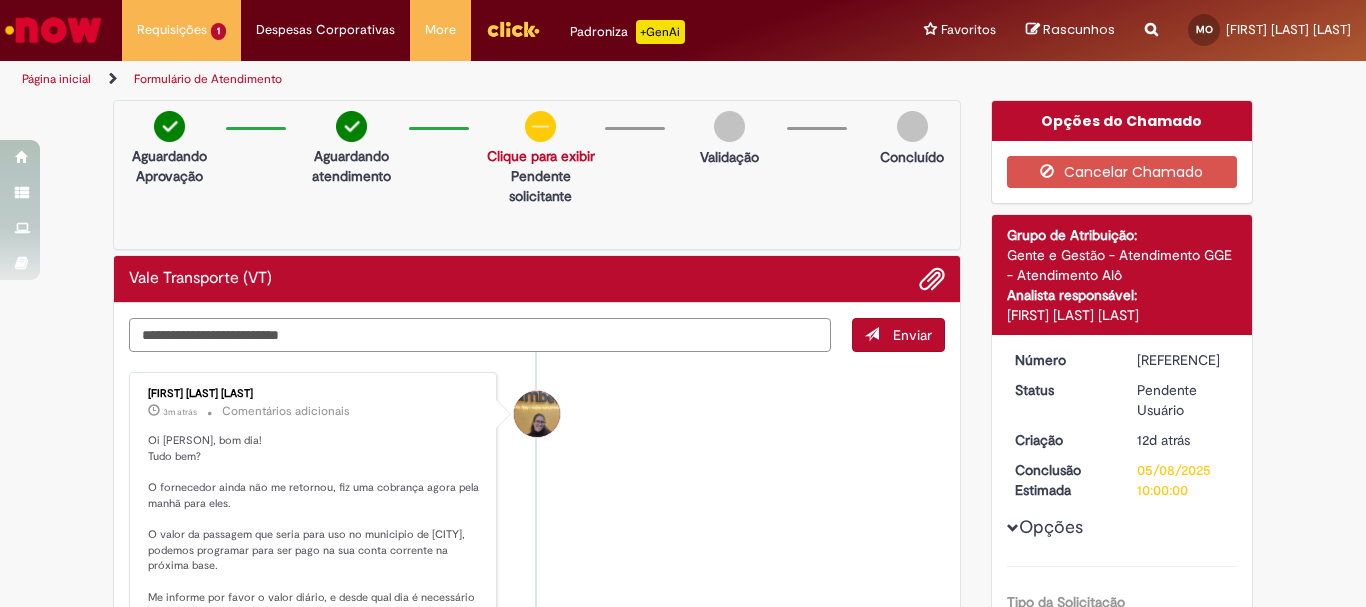 click at bounding box center [480, 335] 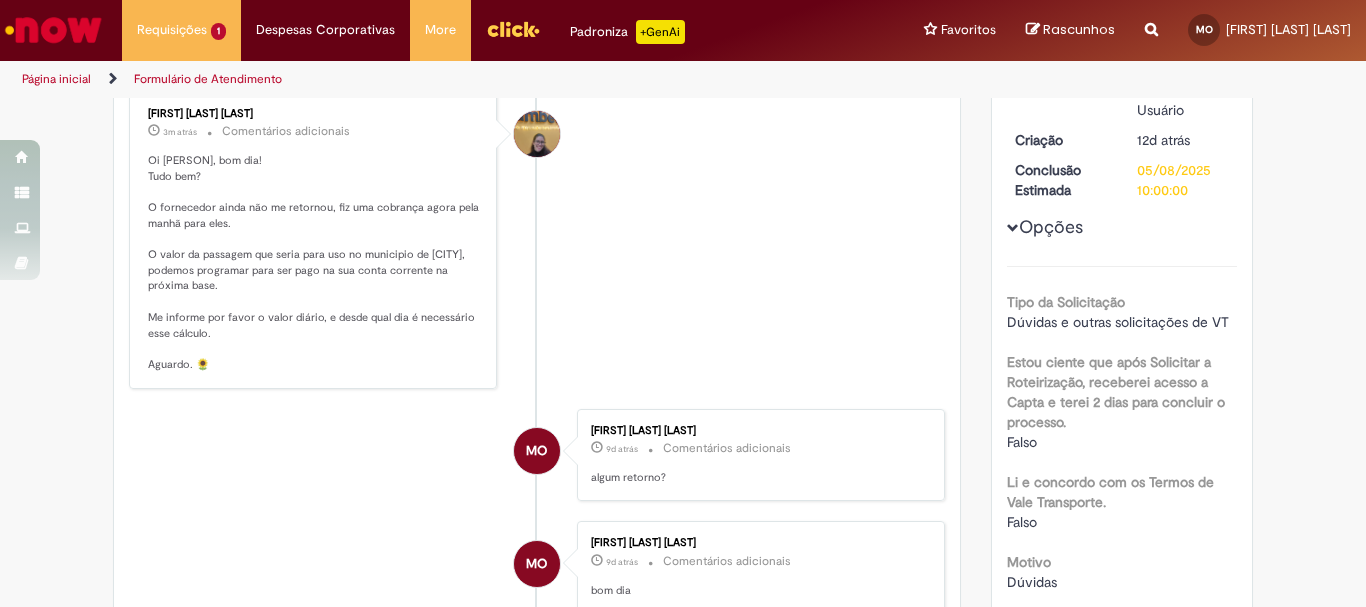 scroll, scrollTop: 0, scrollLeft: 0, axis: both 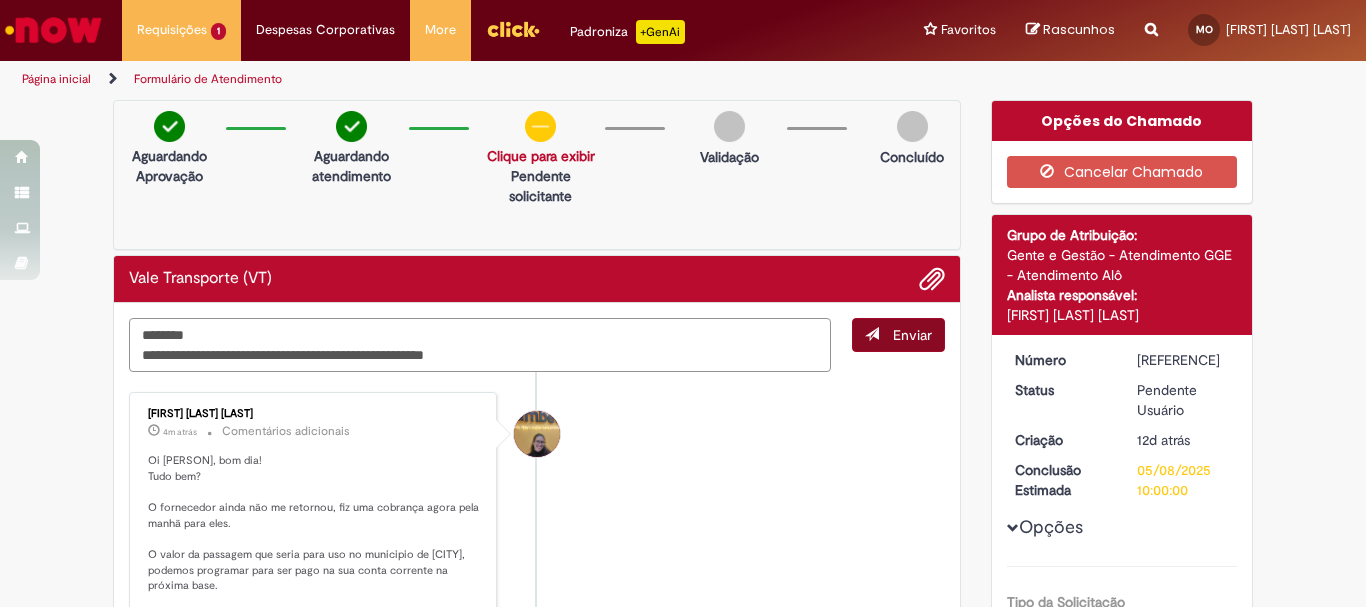 type on "**********" 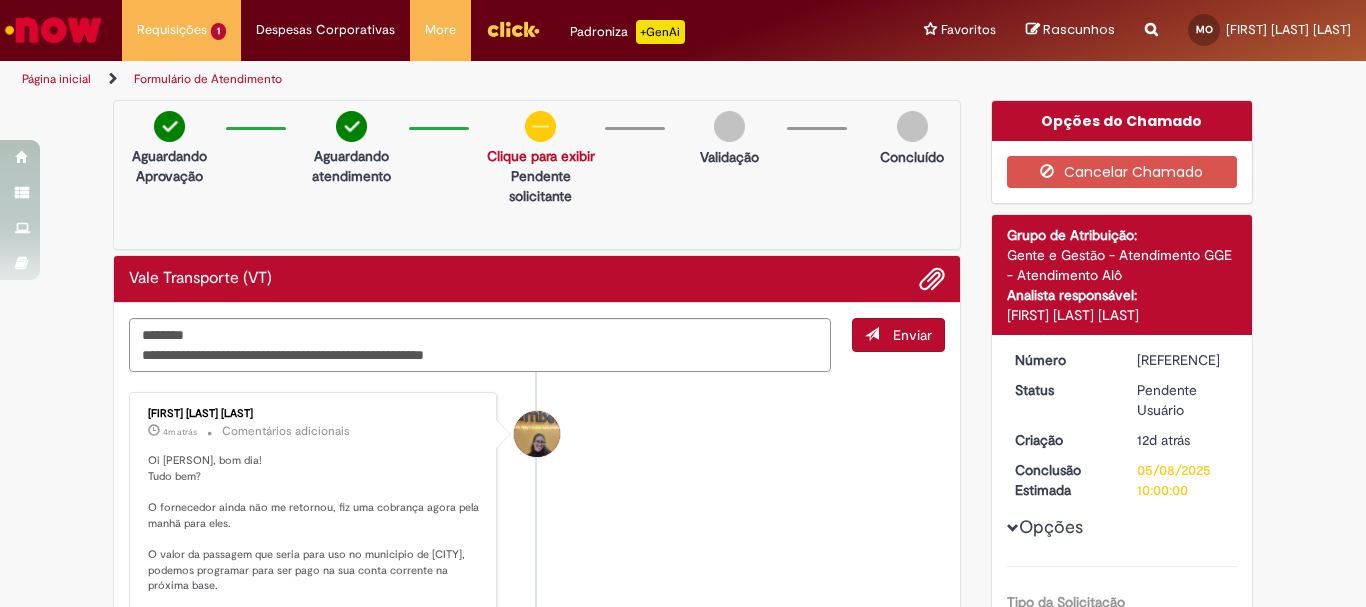 click on "Enviar" at bounding box center (912, 335) 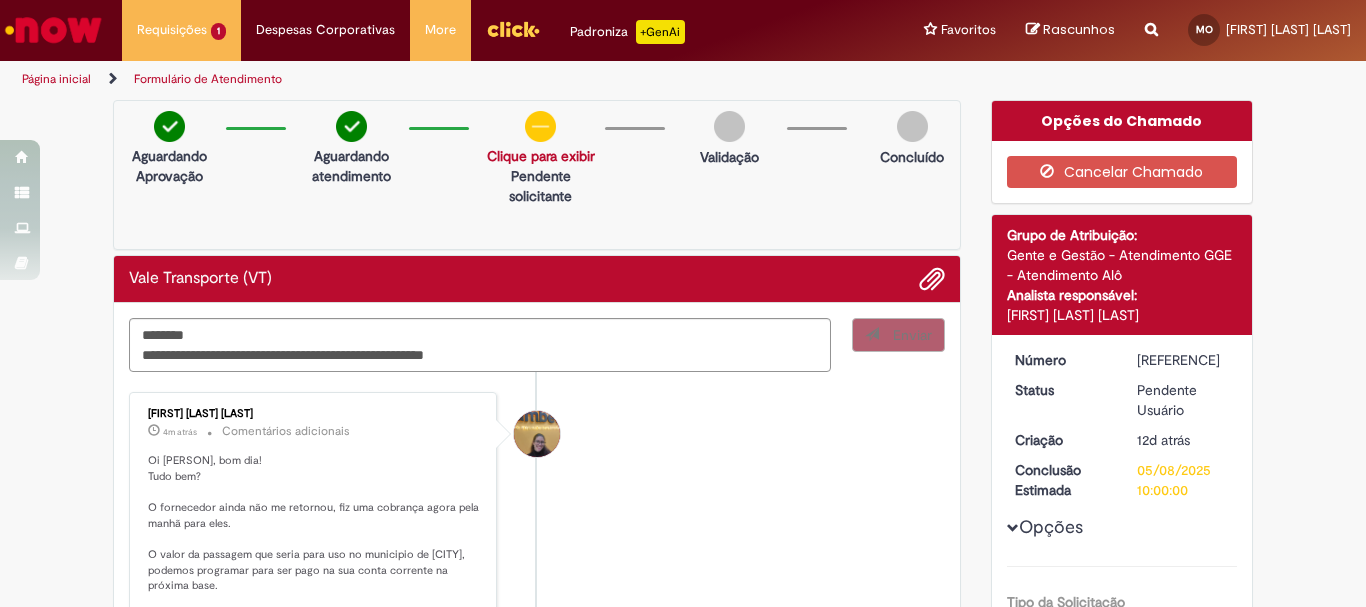 type 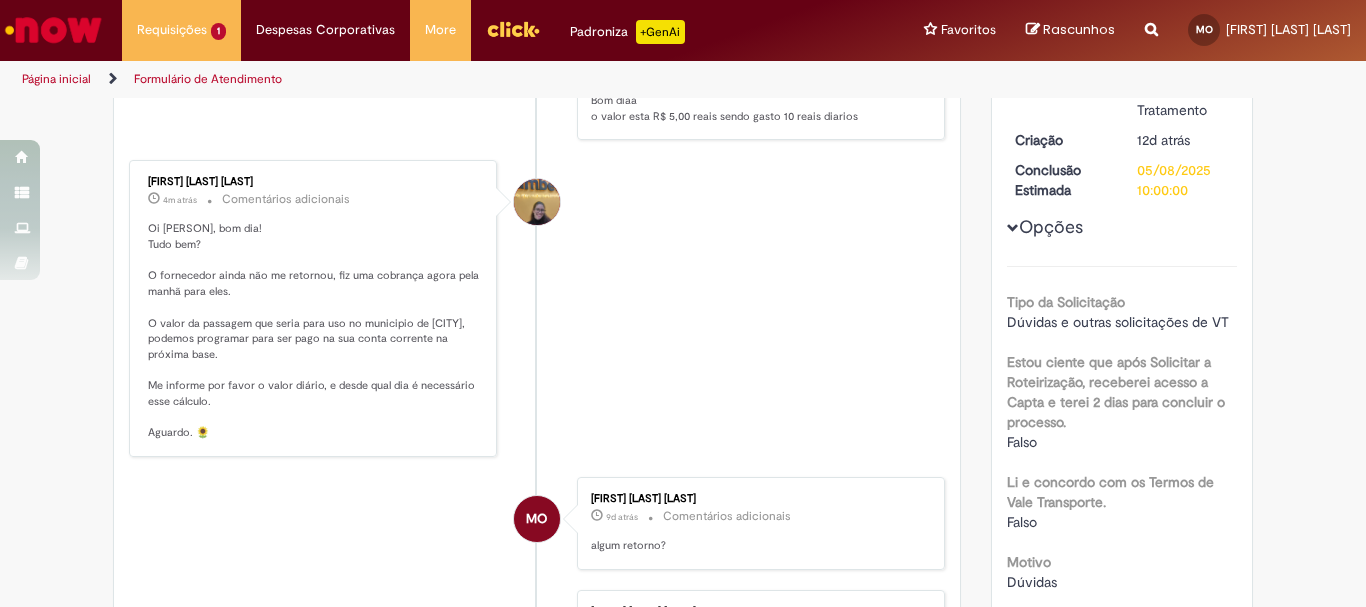 scroll, scrollTop: 0, scrollLeft: 0, axis: both 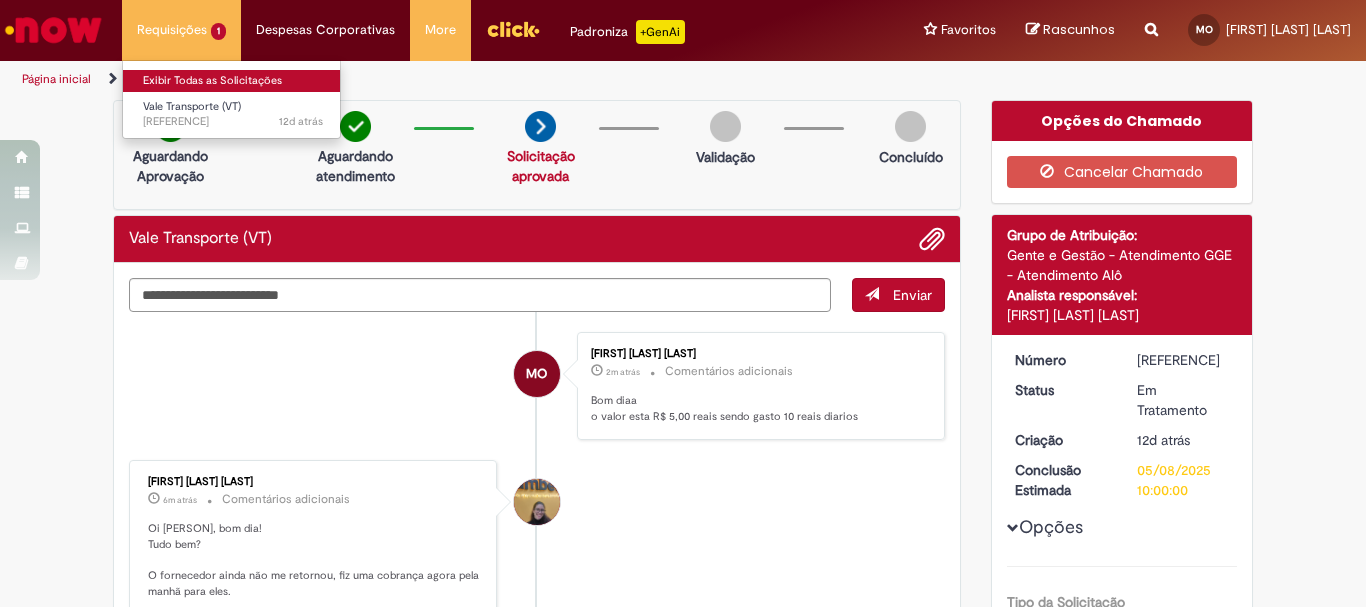 click on "Exibir Todas as Solicitações" at bounding box center [233, 81] 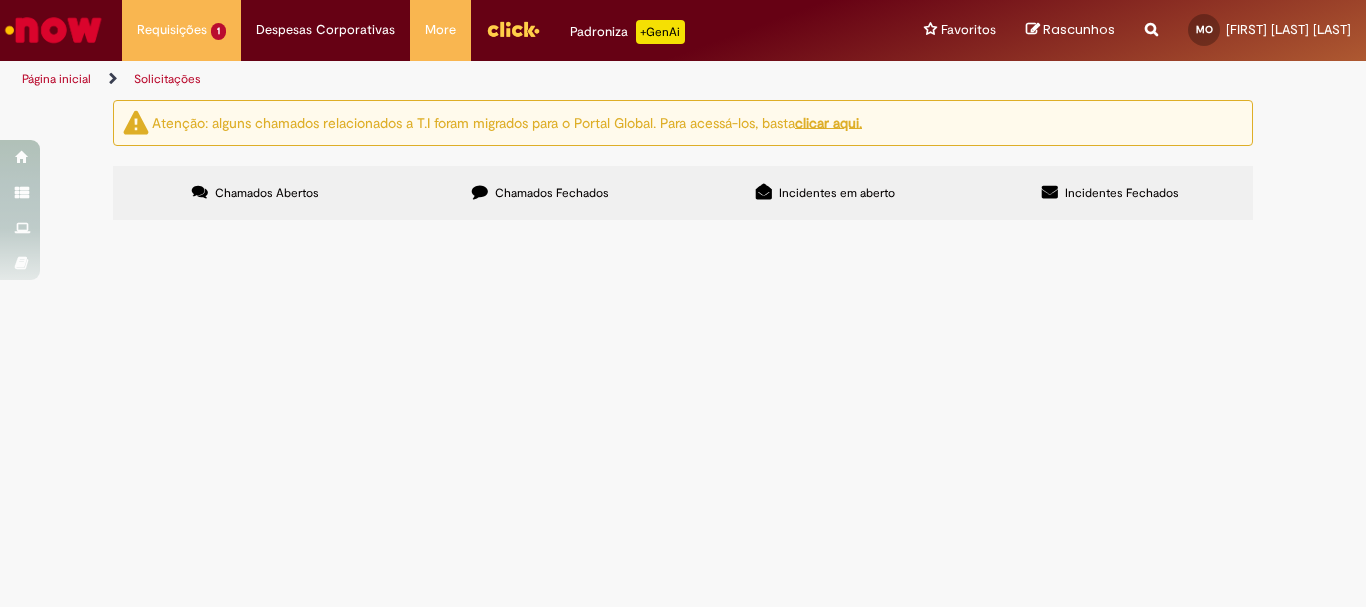 click on "Chamados Fechados" at bounding box center (552, 193) 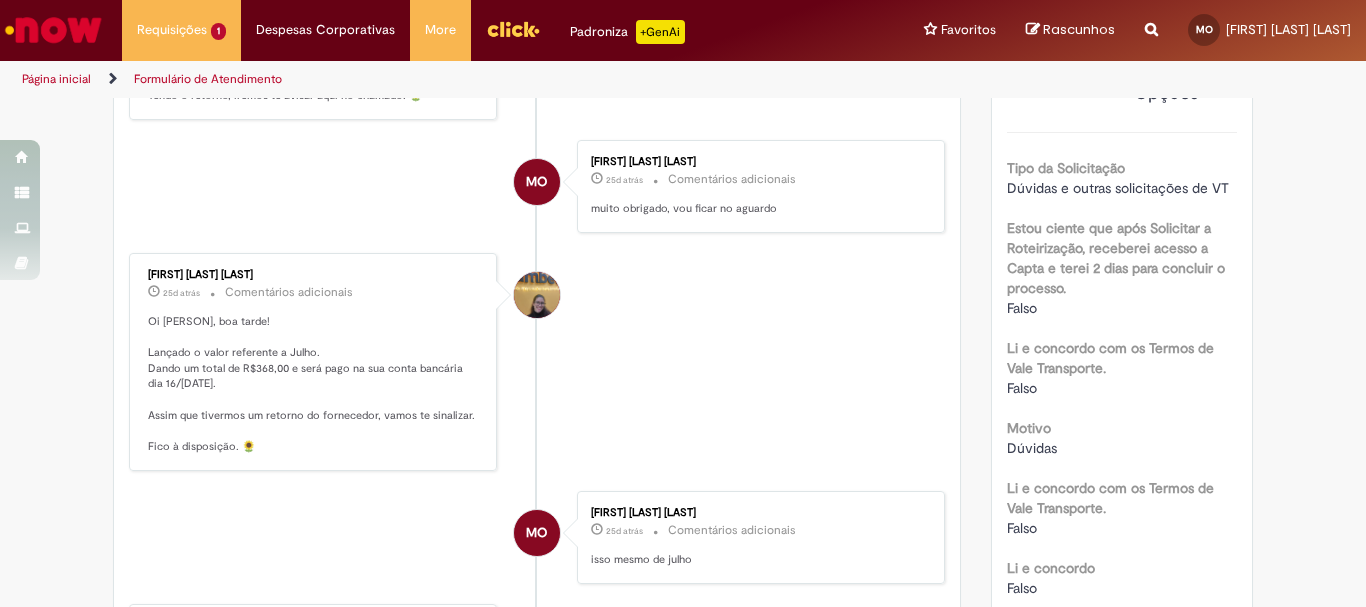 scroll, scrollTop: 415, scrollLeft: 0, axis: vertical 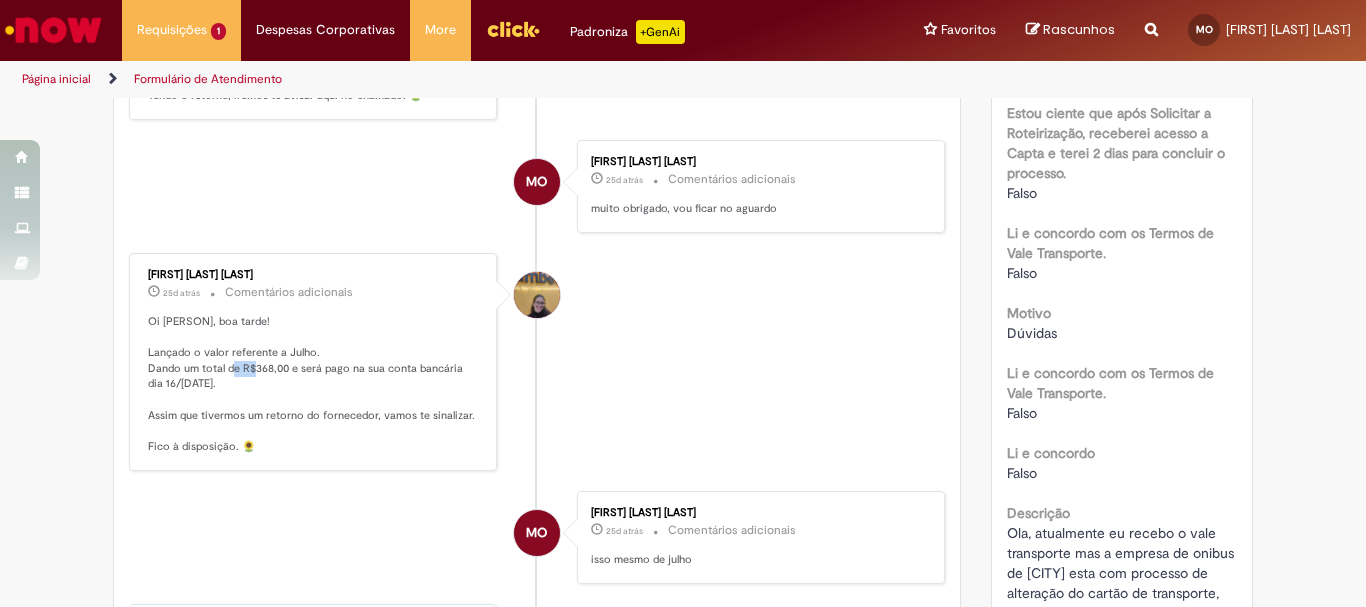drag, startPoint x: 244, startPoint y: 364, endPoint x: 270, endPoint y: 367, distance: 26.172504 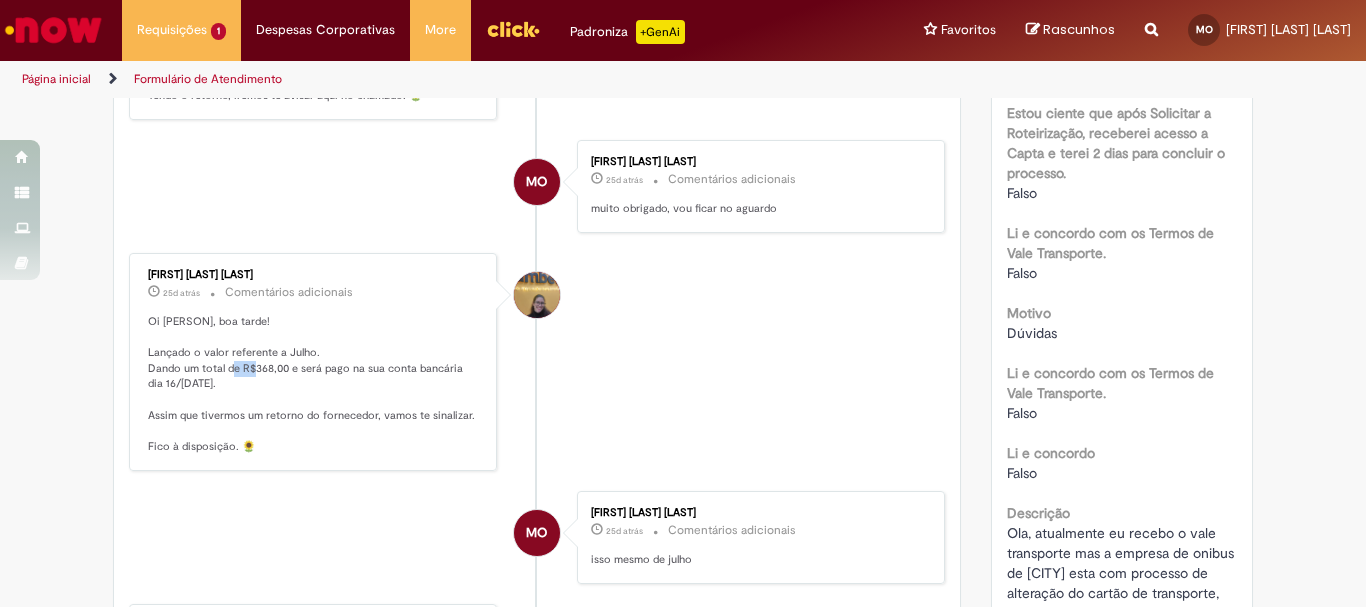 scroll, scrollTop: 115, scrollLeft: 0, axis: vertical 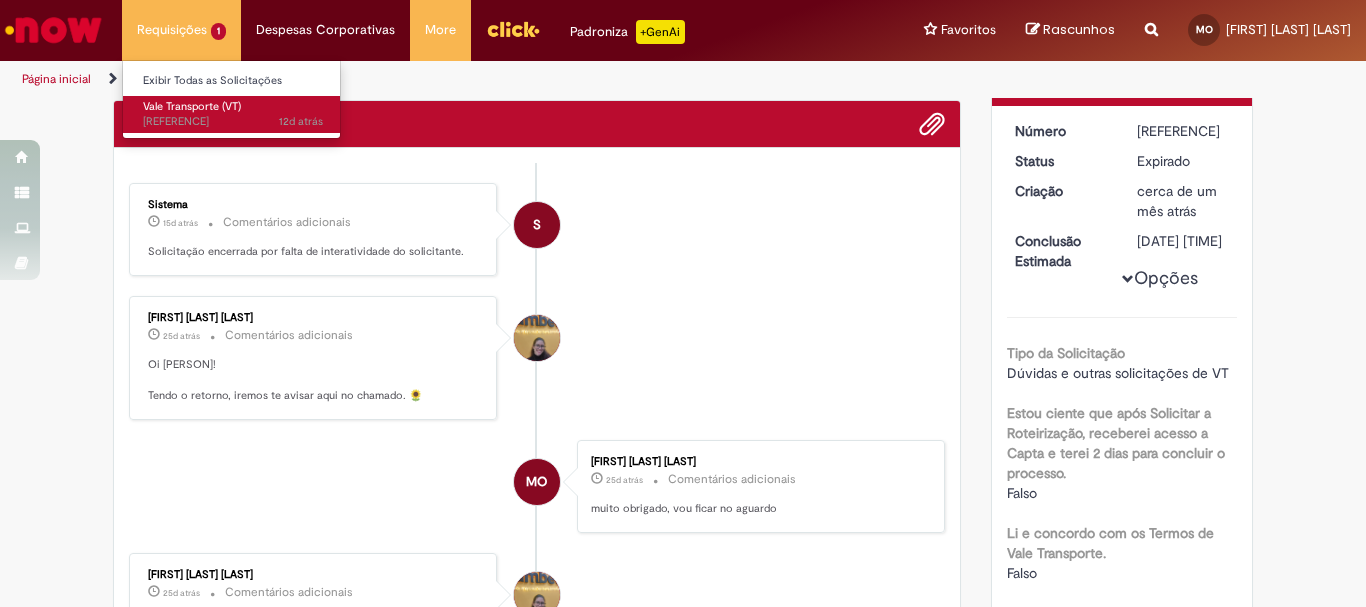 click on "Vale Transporte (VT)" at bounding box center [192, 106] 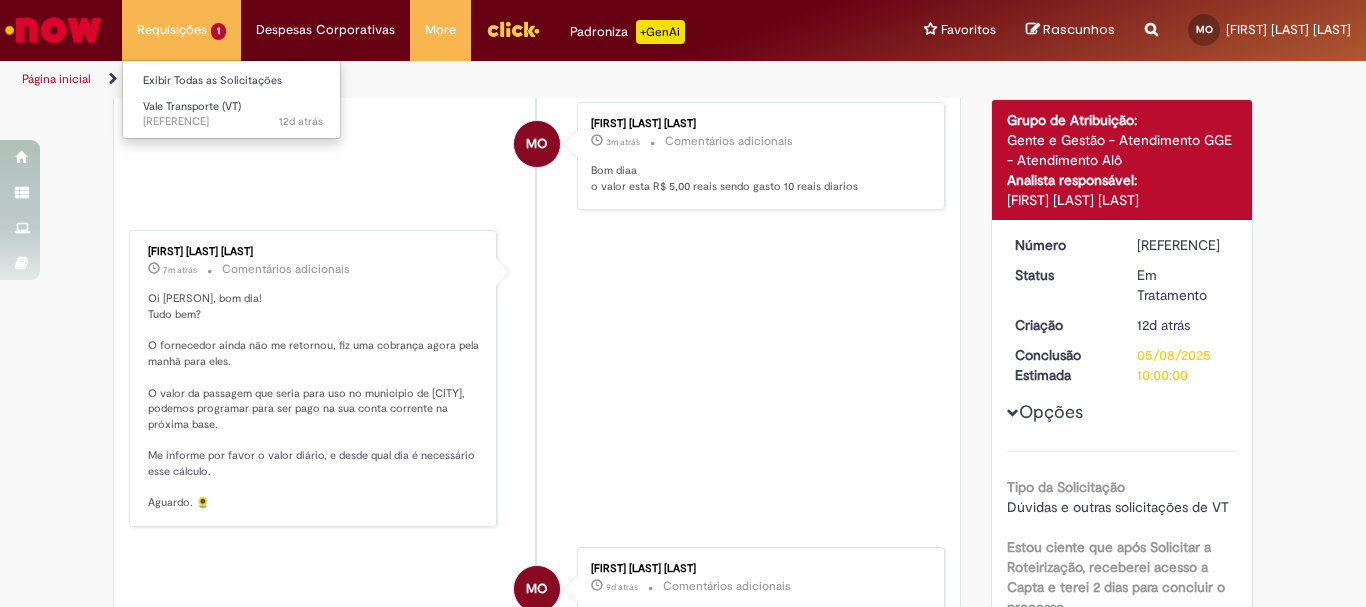 scroll, scrollTop: 0, scrollLeft: 0, axis: both 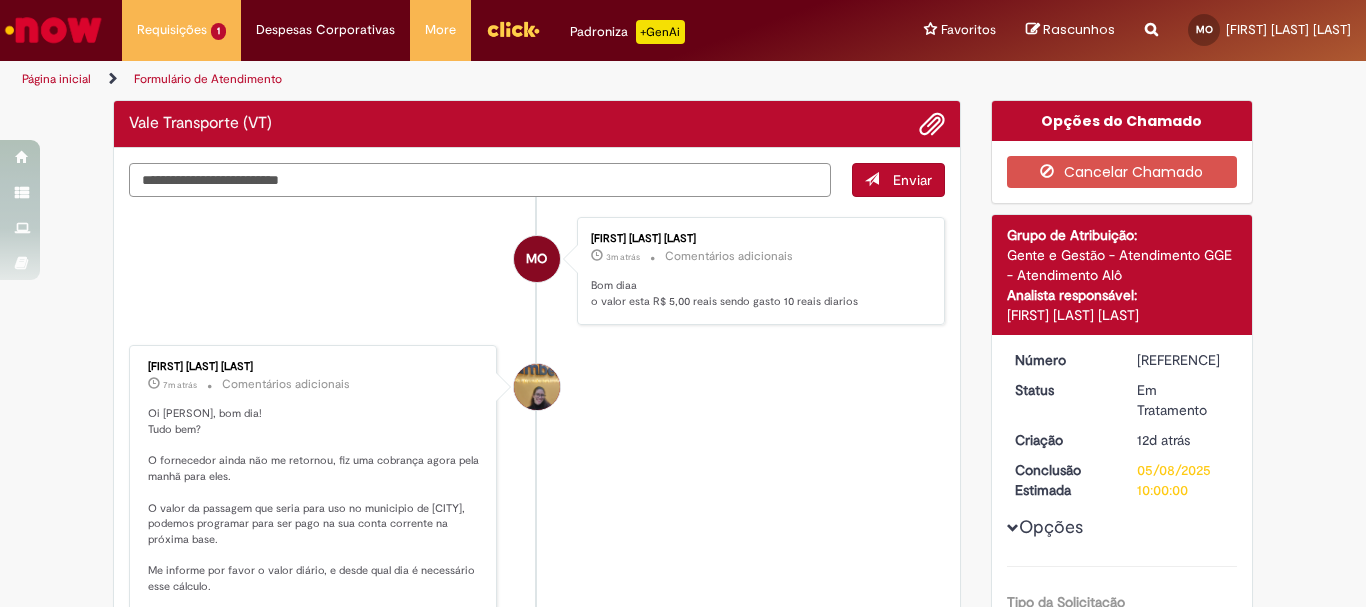 click at bounding box center (480, 180) 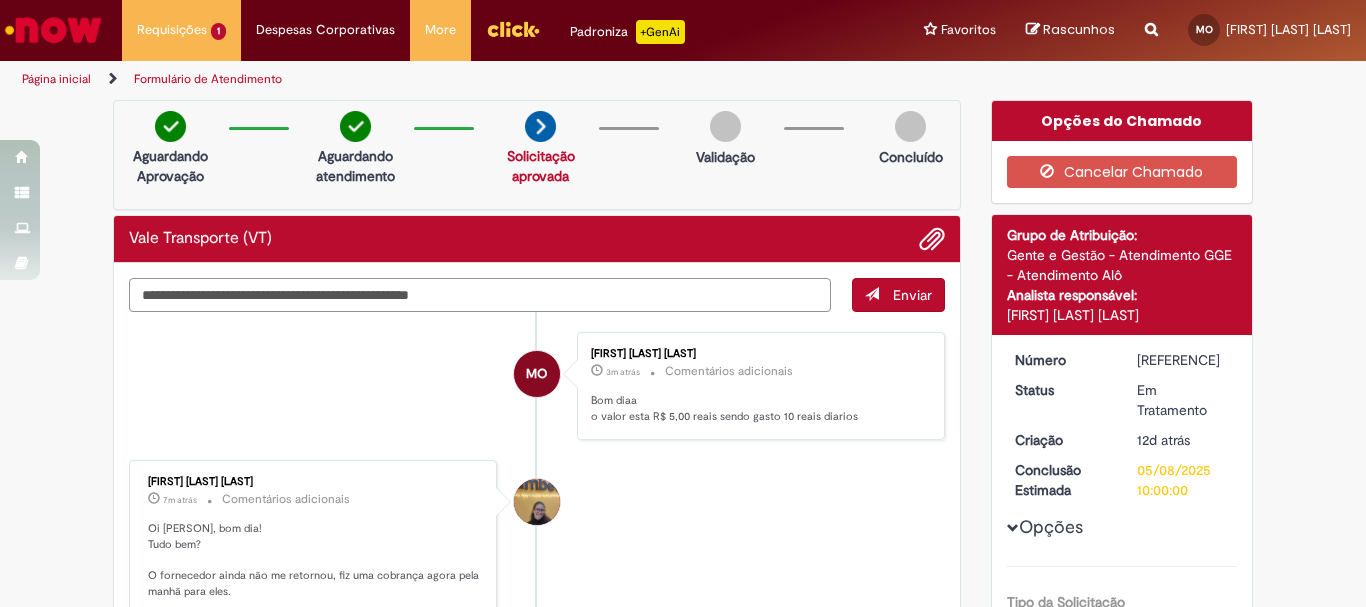 type on "**********" 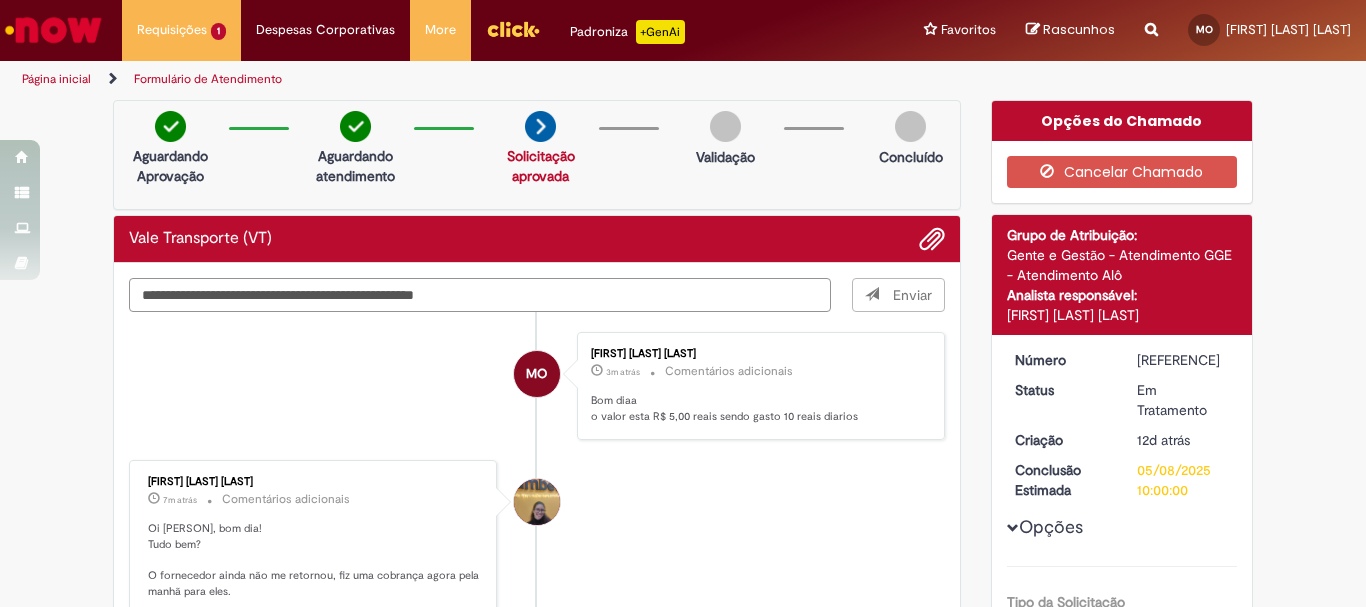 type 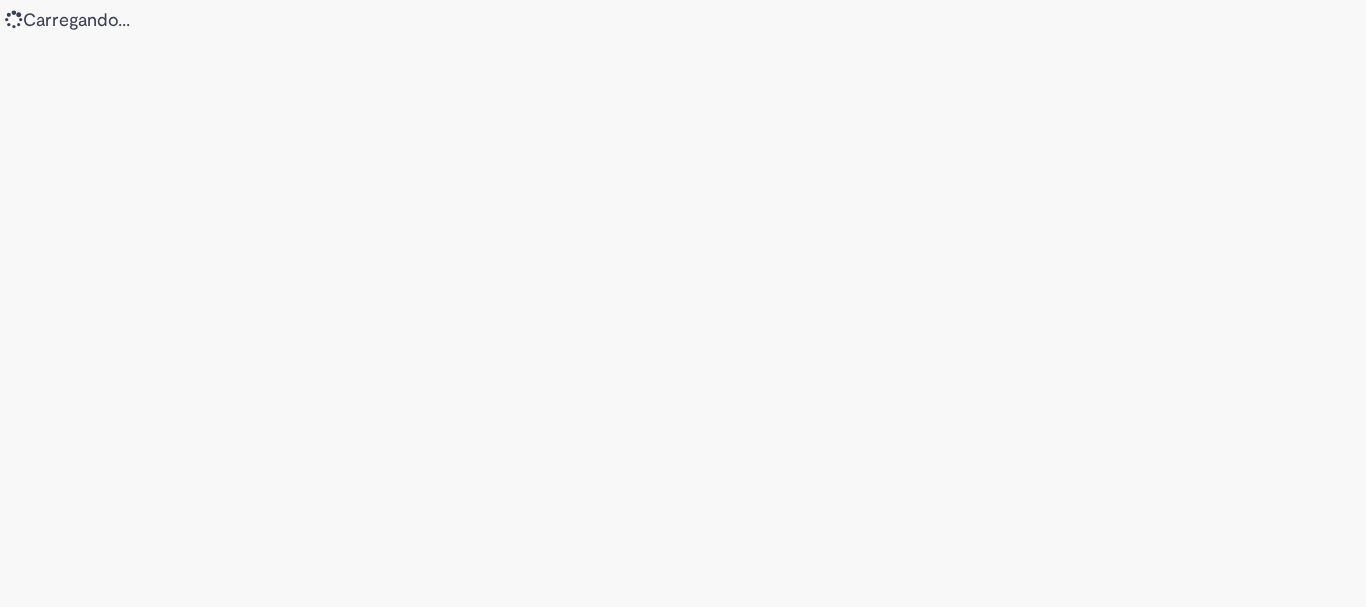 scroll, scrollTop: 0, scrollLeft: 0, axis: both 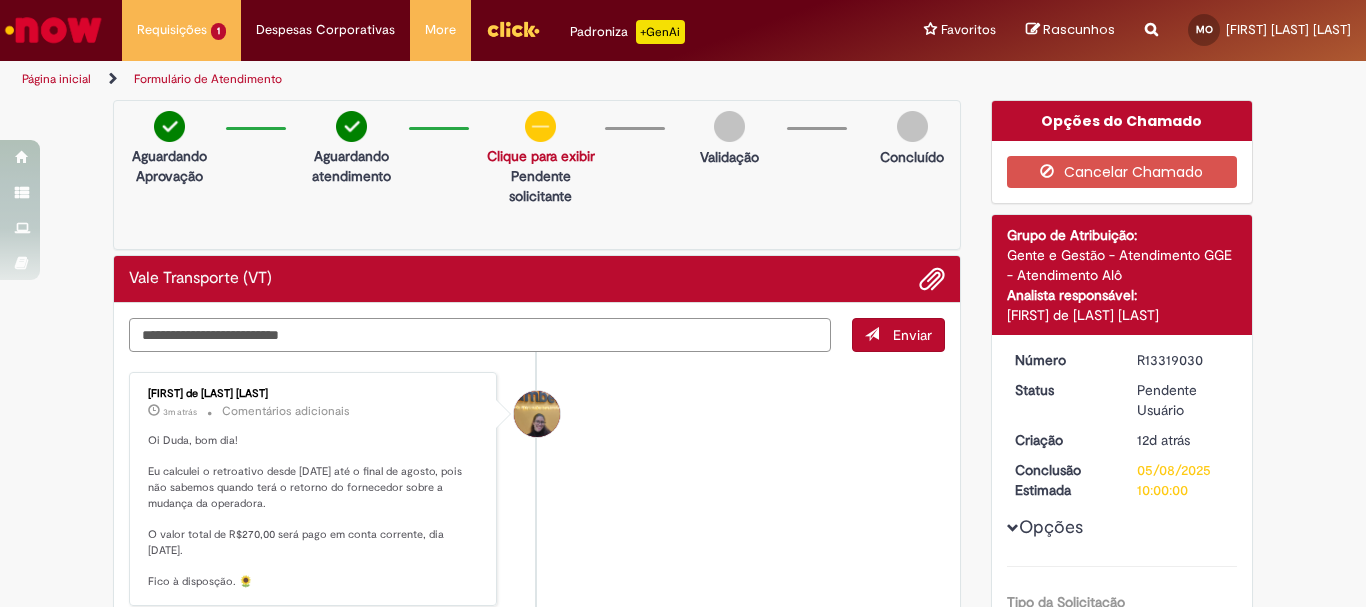 click at bounding box center [480, 335] 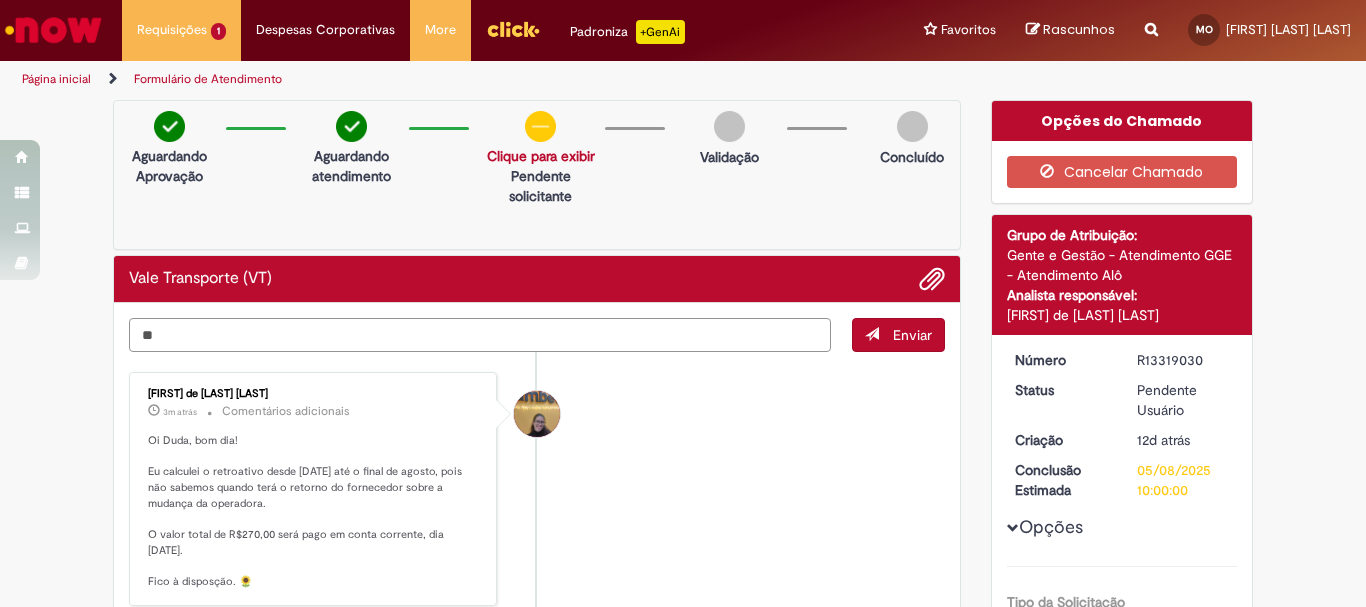 type on "*" 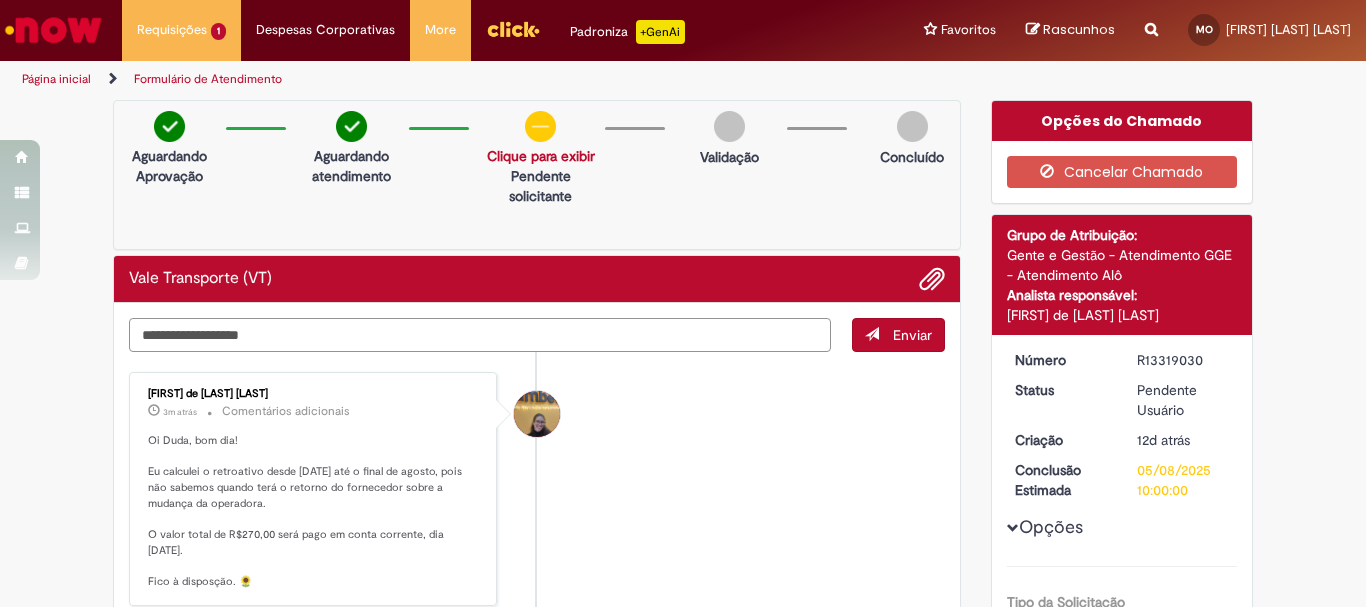 type on "**********" 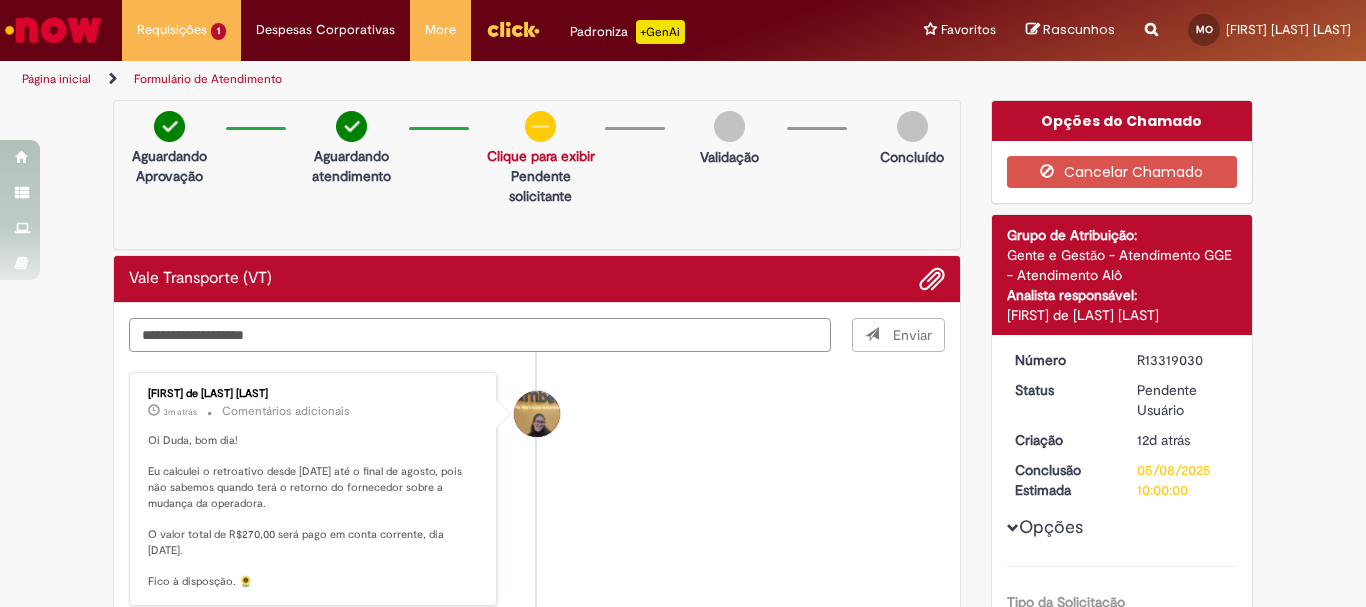 scroll, scrollTop: 200, scrollLeft: 0, axis: vertical 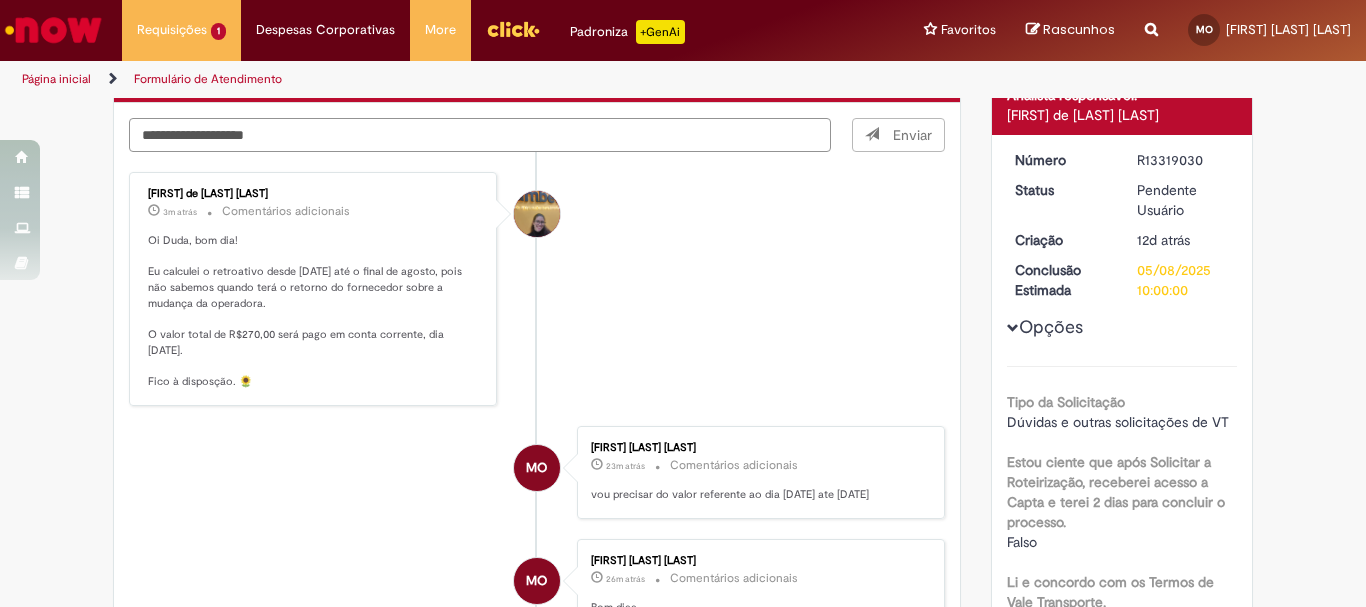 type 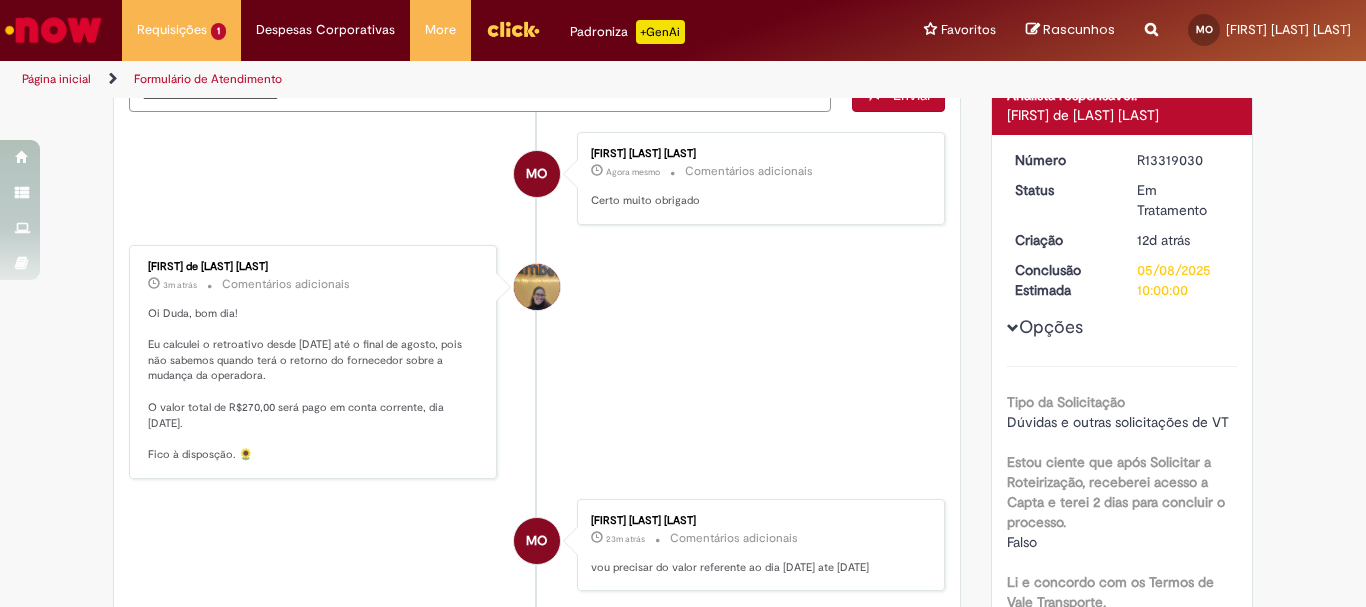 scroll, scrollTop: 160, scrollLeft: 0, axis: vertical 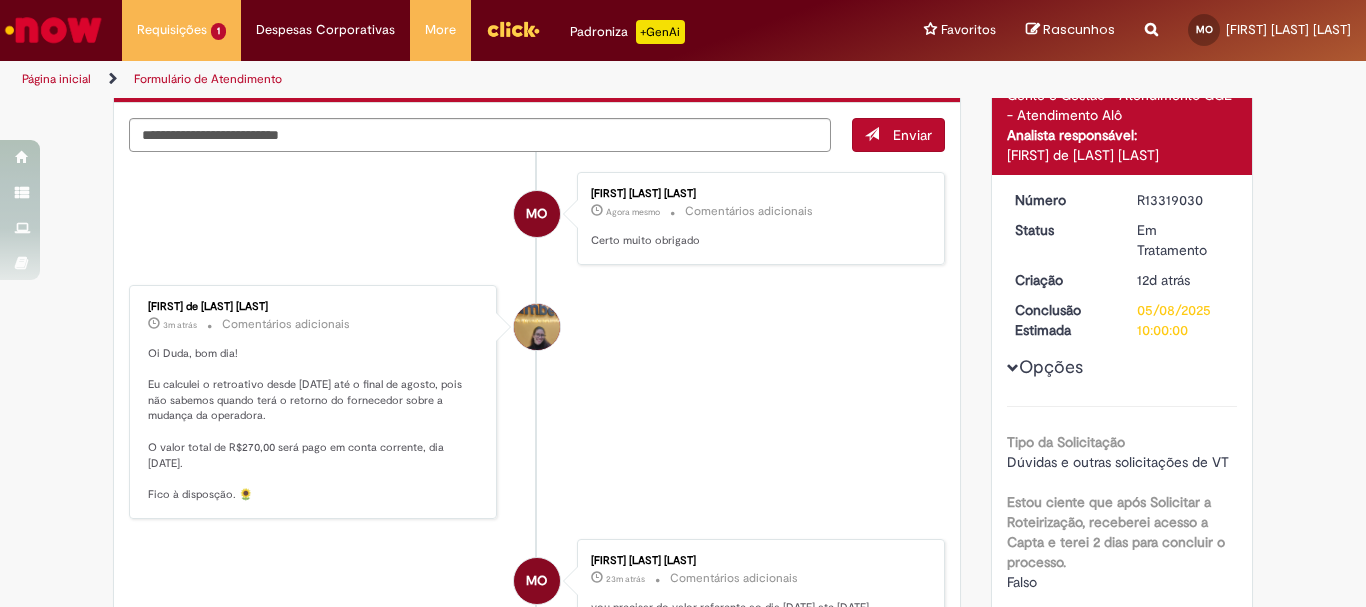 click on "[FIRST] de [LAST] [LAST]
3m atrás 3 minutos atrás     Comentários adicionais
Oi Duda, bom dia!
Eu calculei o retroativo desde [DATE] até o final de agosto, pois não sabemos quando terá o retorno do fornecedor sobre a mudança da operadora.
O valor total de R$270,00 será pago em conta corrente, dia [DATE].
Fico à disposção. 🌻" at bounding box center (537, 402) 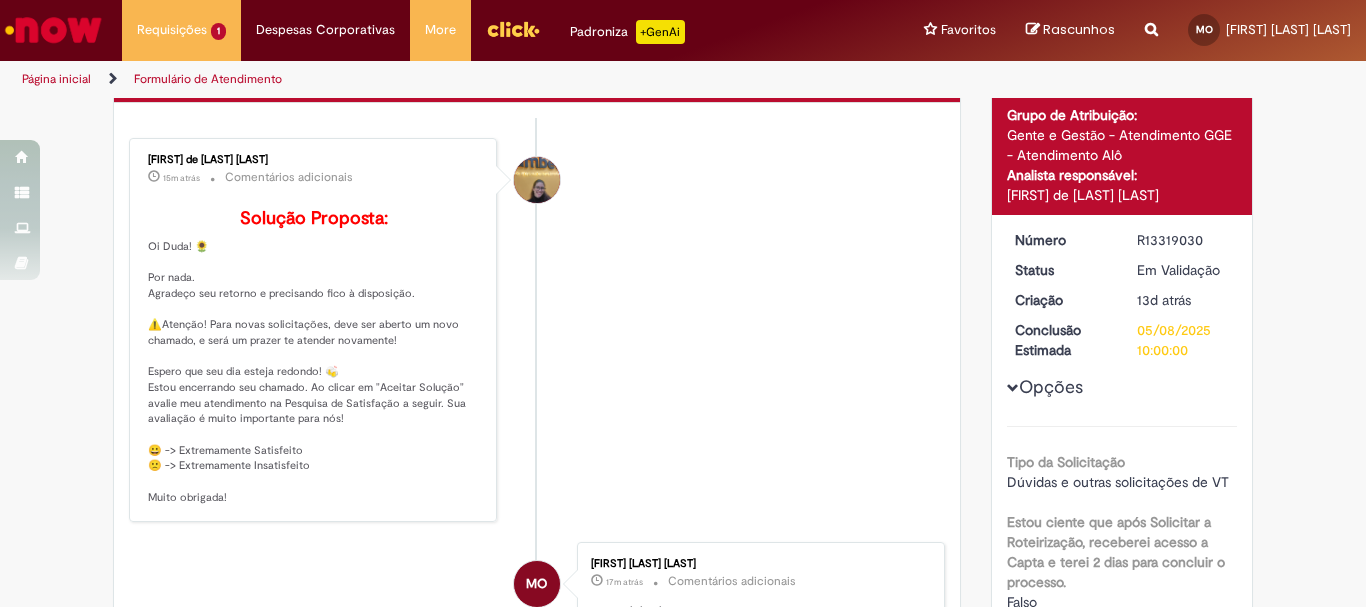 scroll, scrollTop: 0, scrollLeft: 0, axis: both 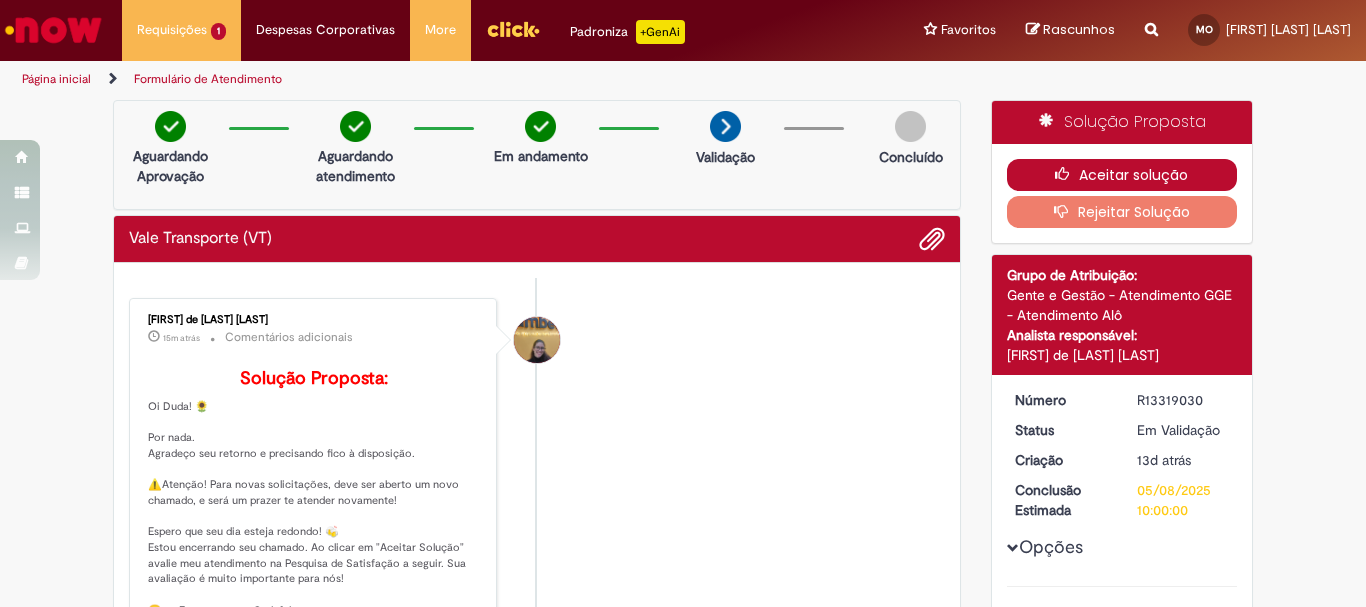 click on "Aceitar solução" at bounding box center (1122, 175) 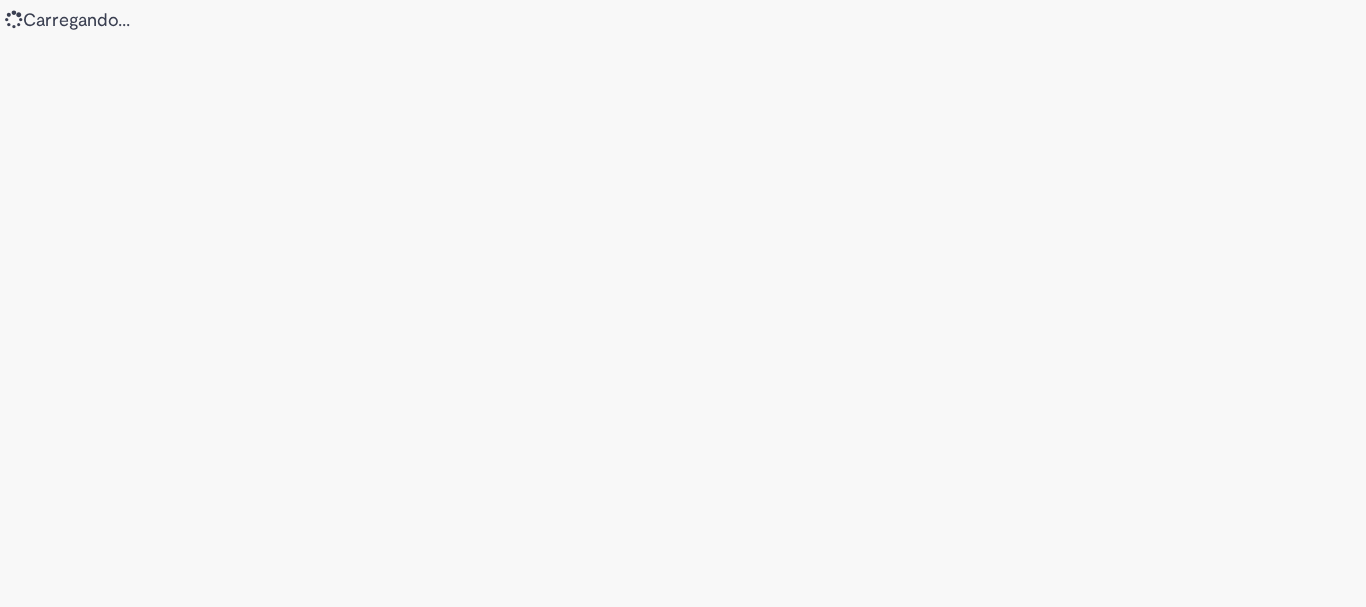 scroll, scrollTop: 0, scrollLeft: 0, axis: both 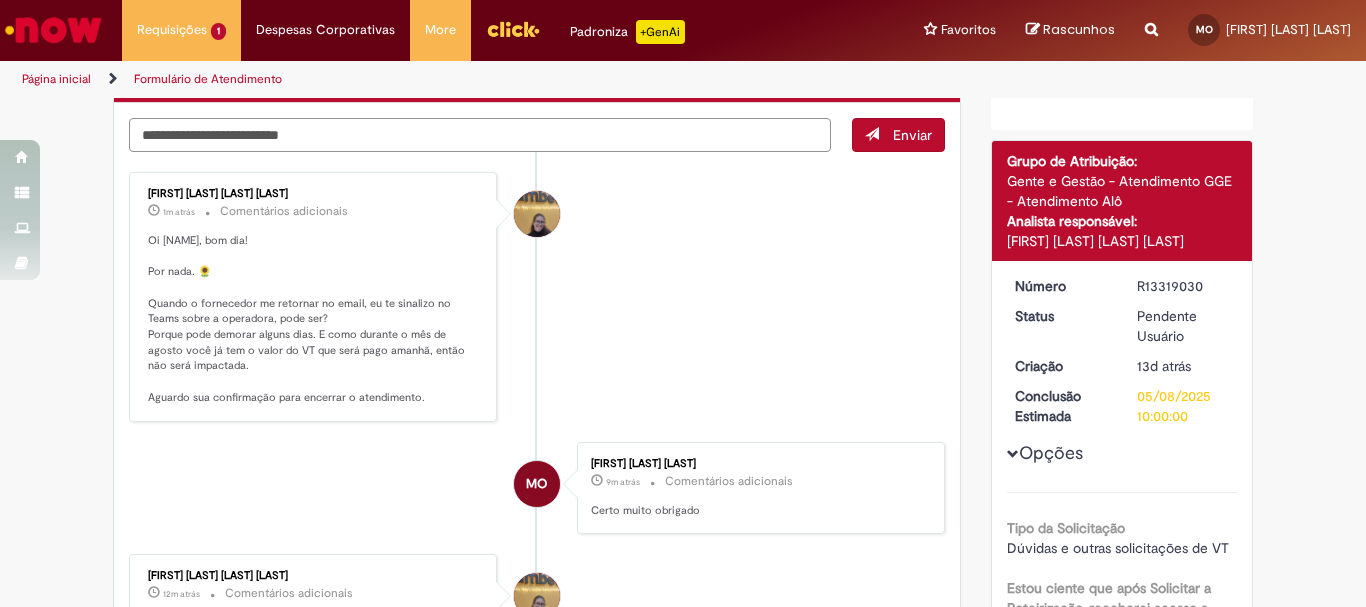click at bounding box center (480, 135) 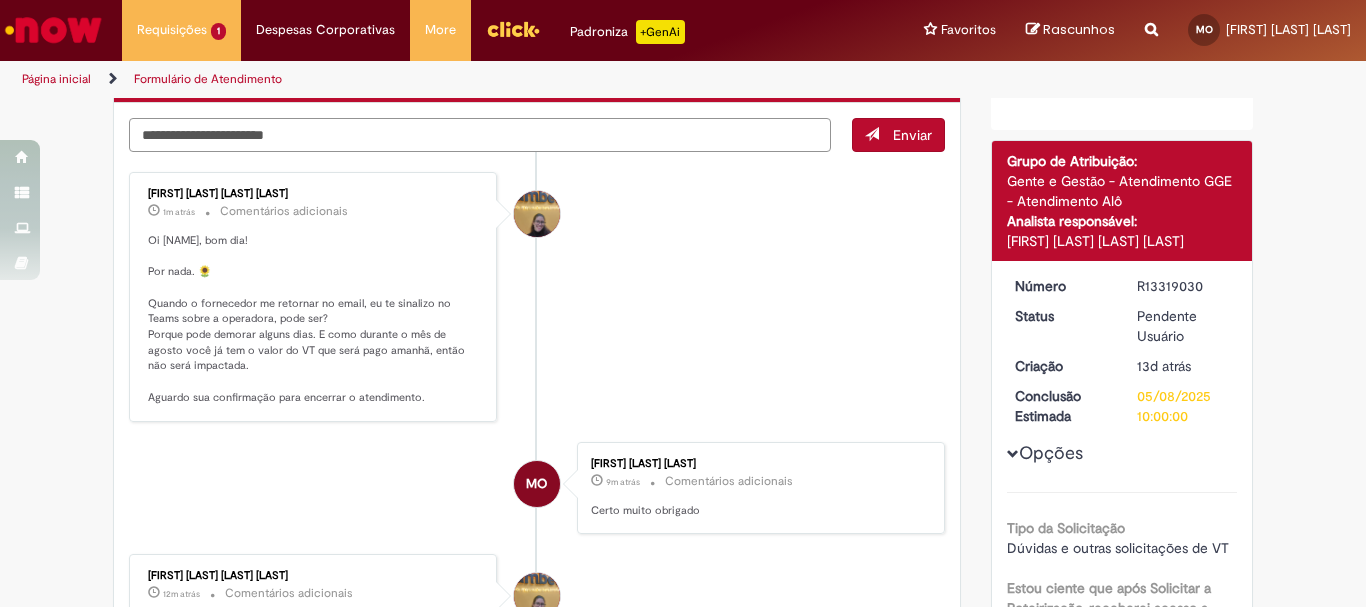 type on "**********" 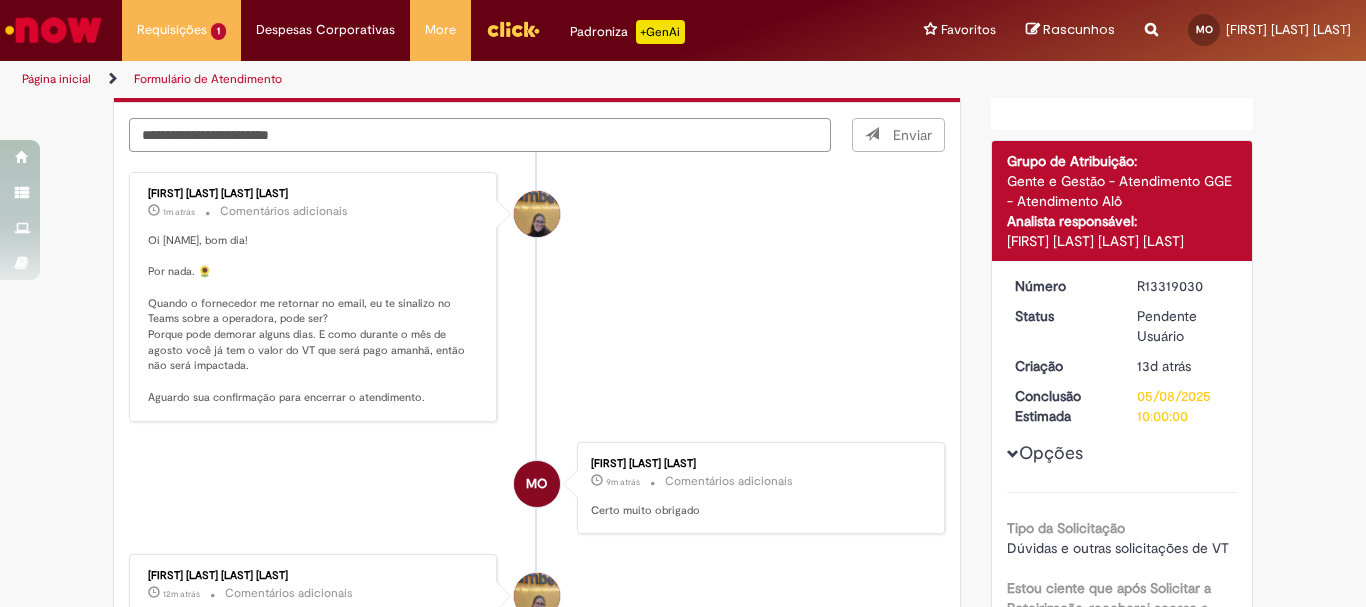 type 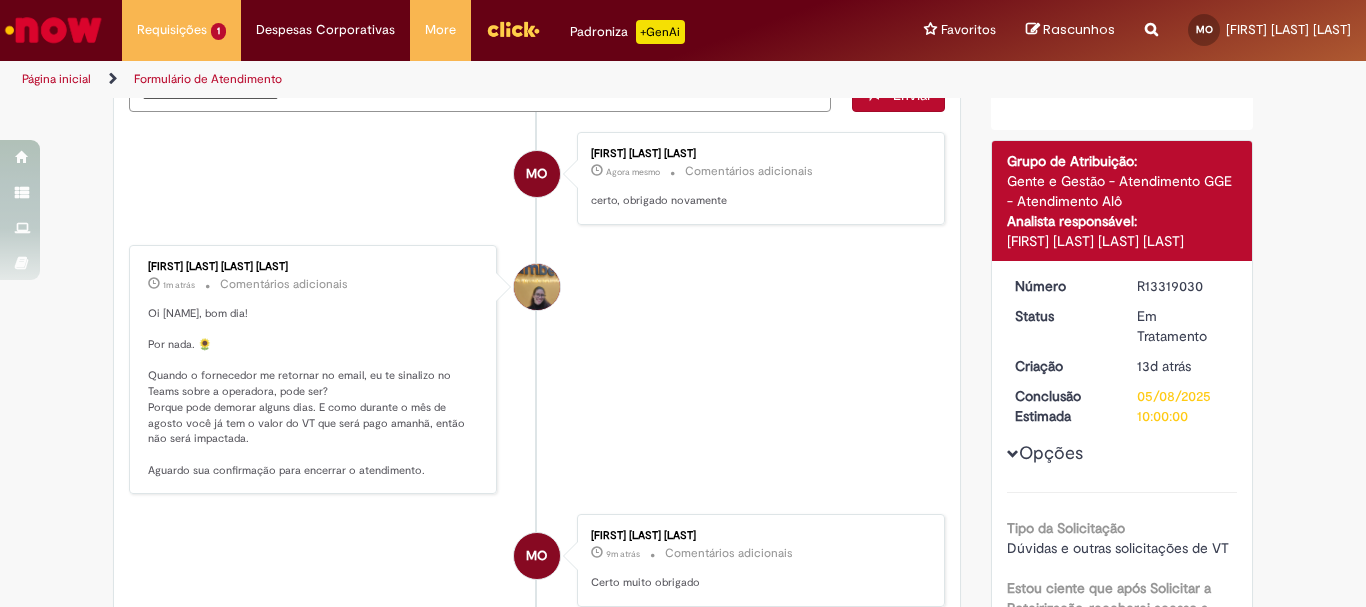 scroll, scrollTop: 160, scrollLeft: 0, axis: vertical 